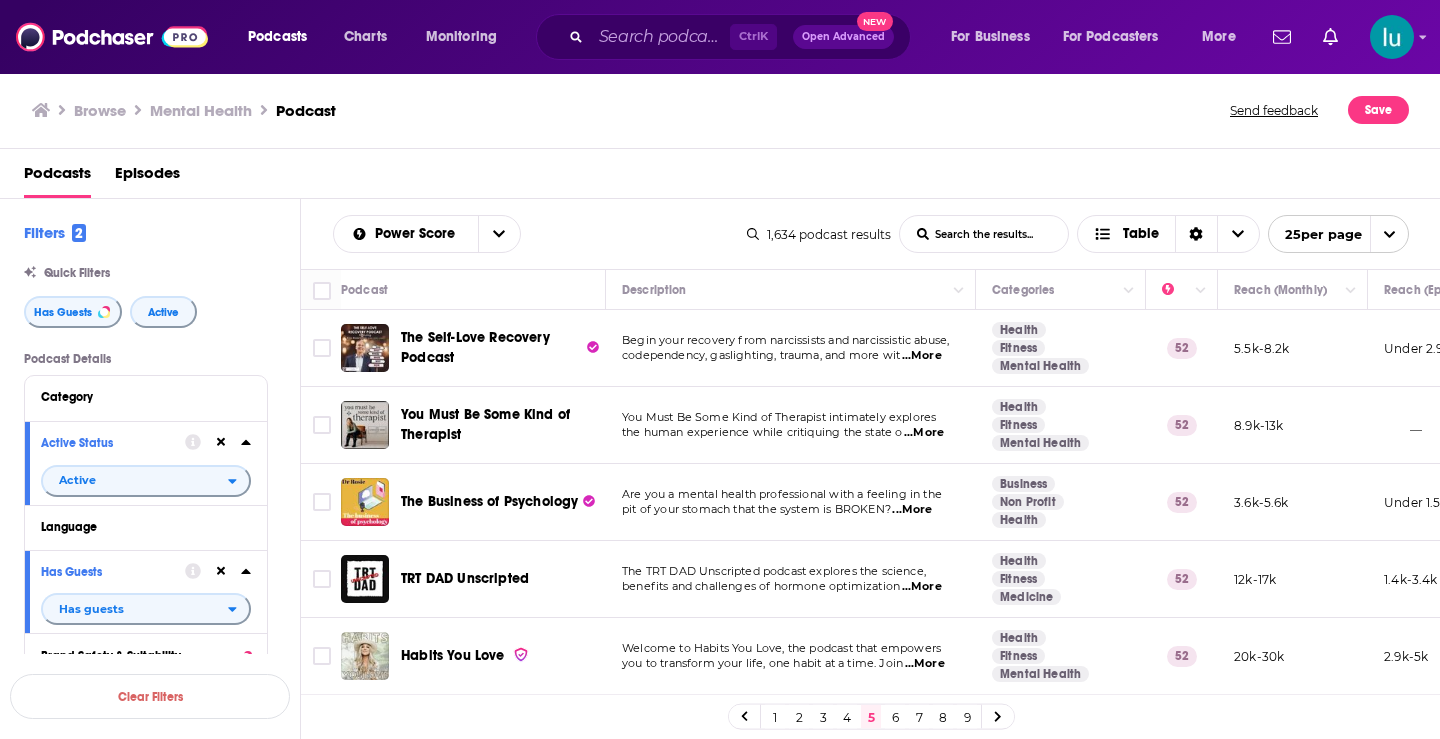 scroll, scrollTop: 0, scrollLeft: 0, axis: both 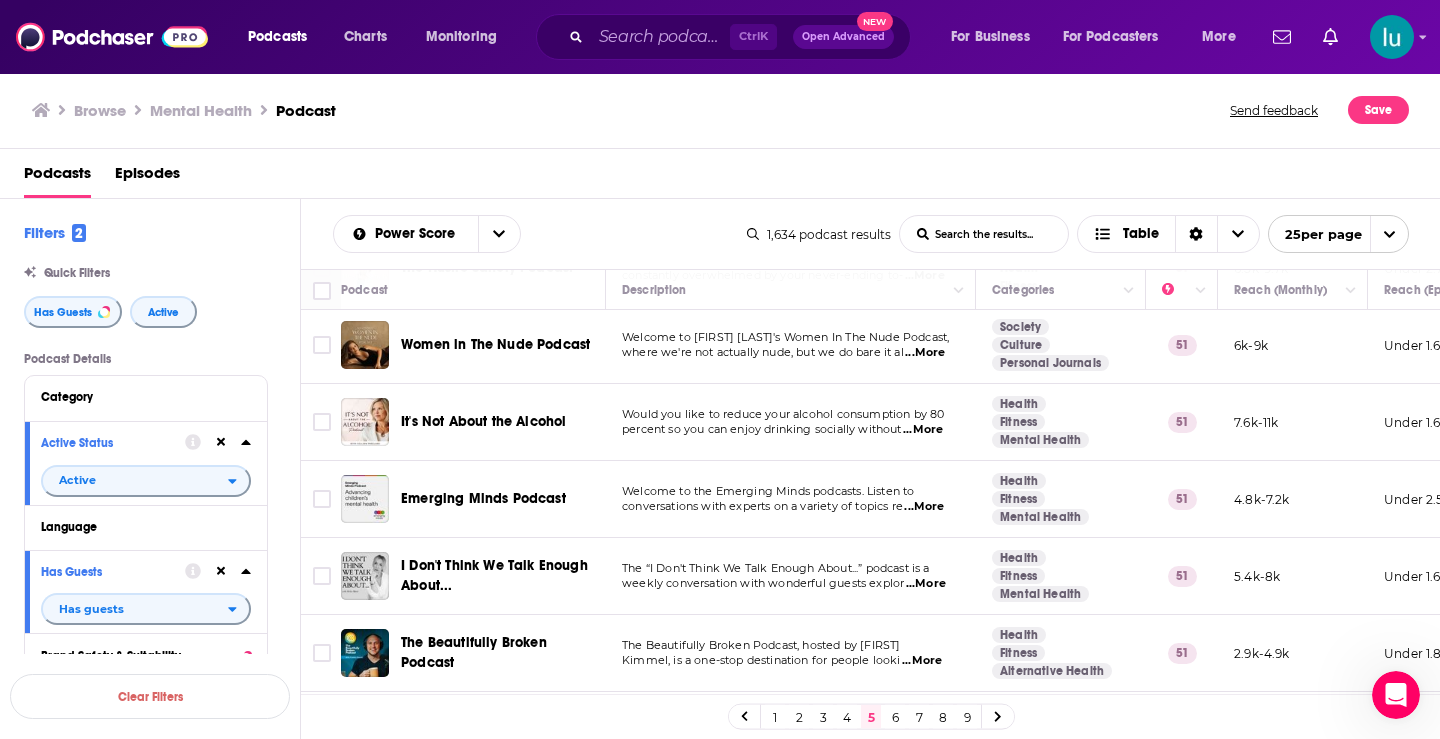 click on "...More" at bounding box center [922, 661] 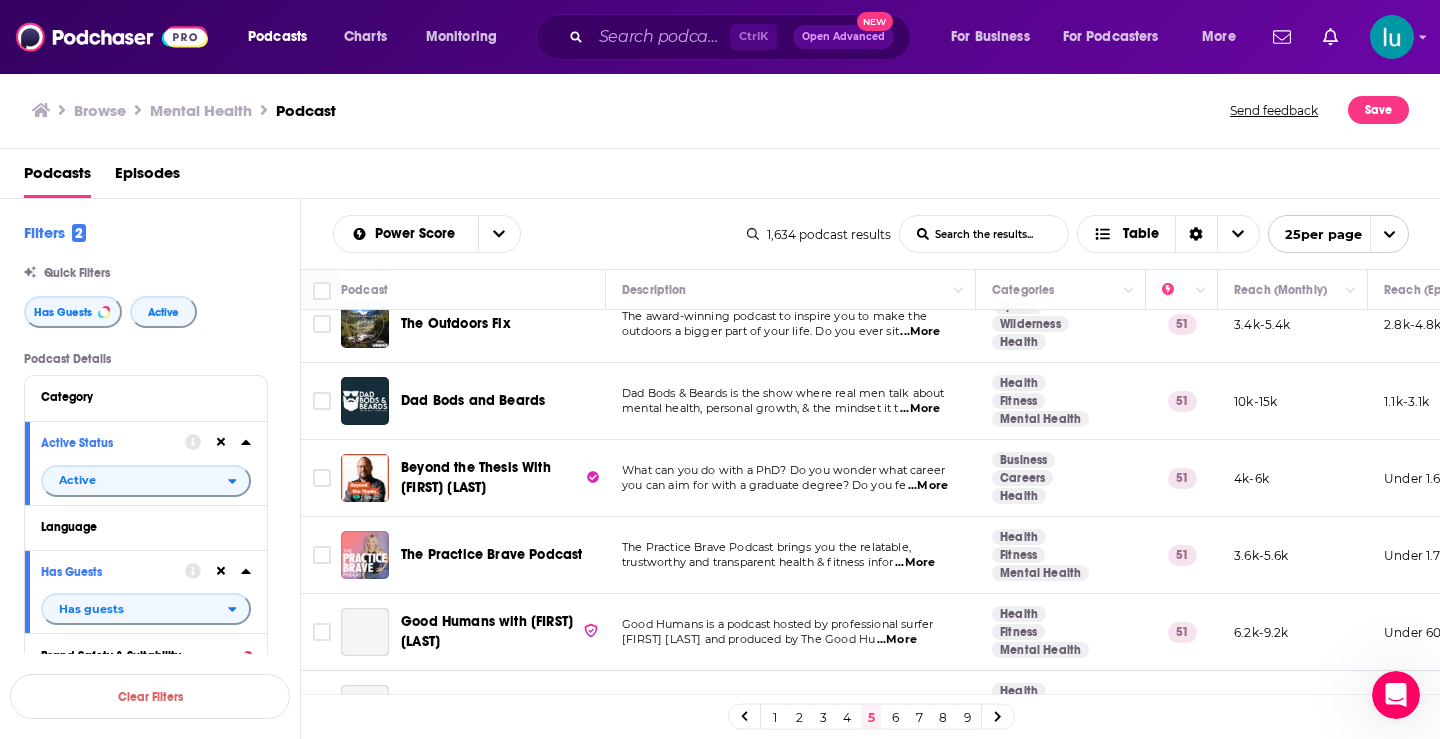 scroll, scrollTop: 1031, scrollLeft: 0, axis: vertical 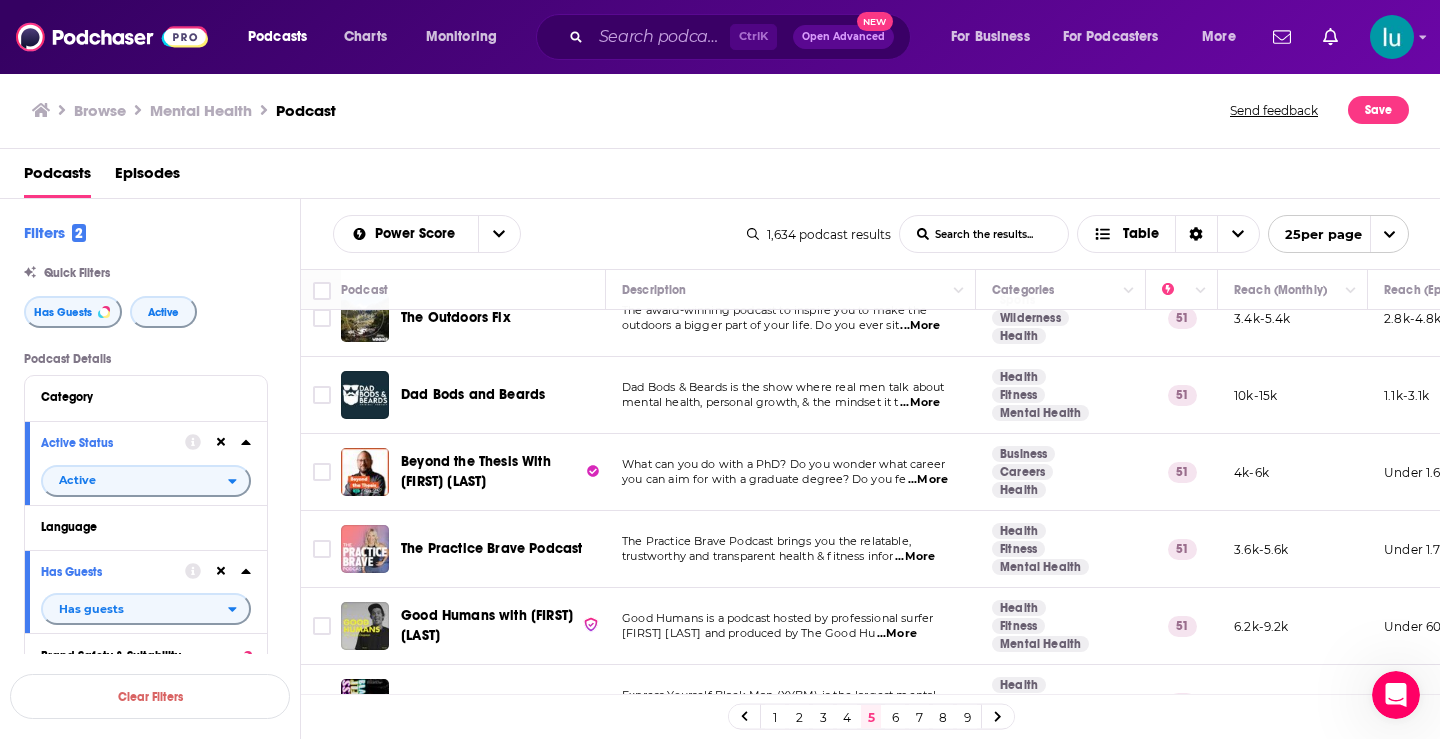 click on "...More" at bounding box center [915, 557] 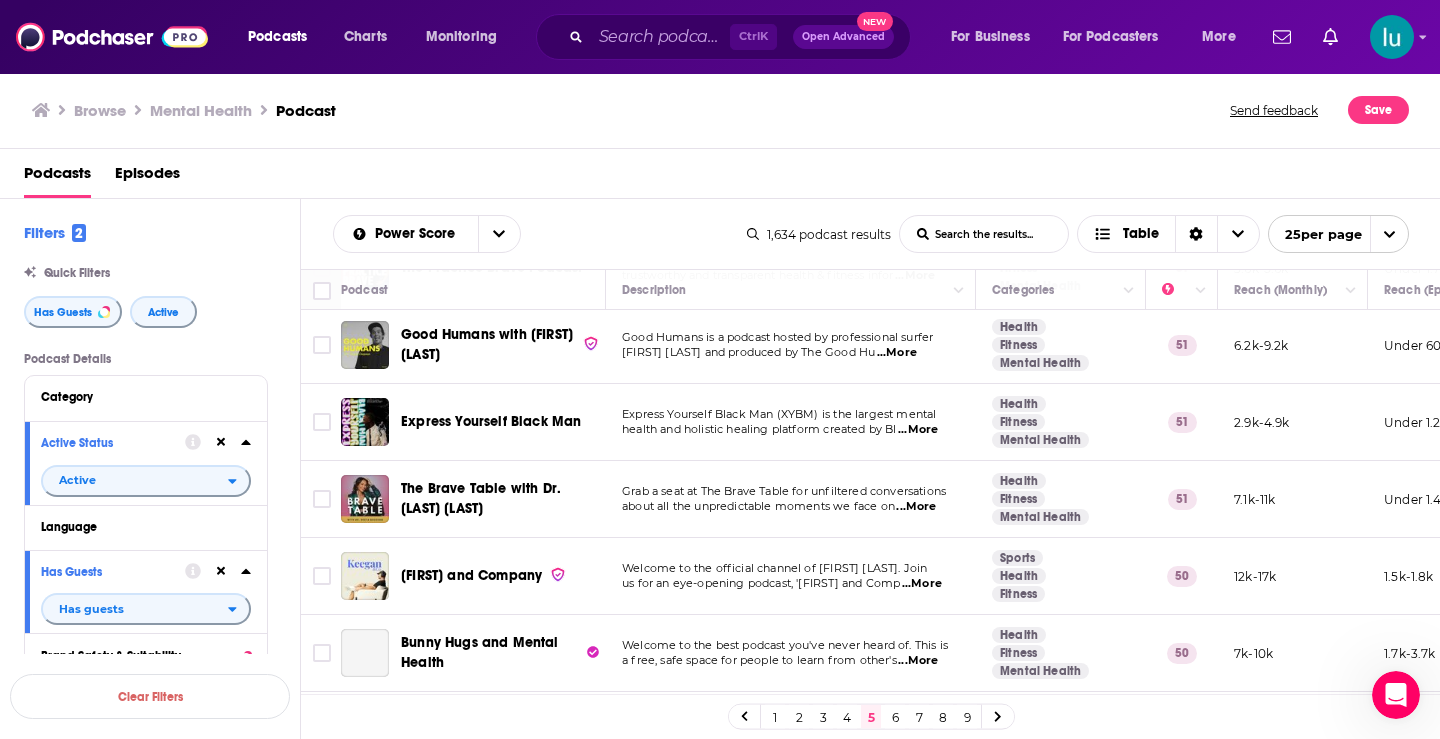 scroll, scrollTop: 1322, scrollLeft: 0, axis: vertical 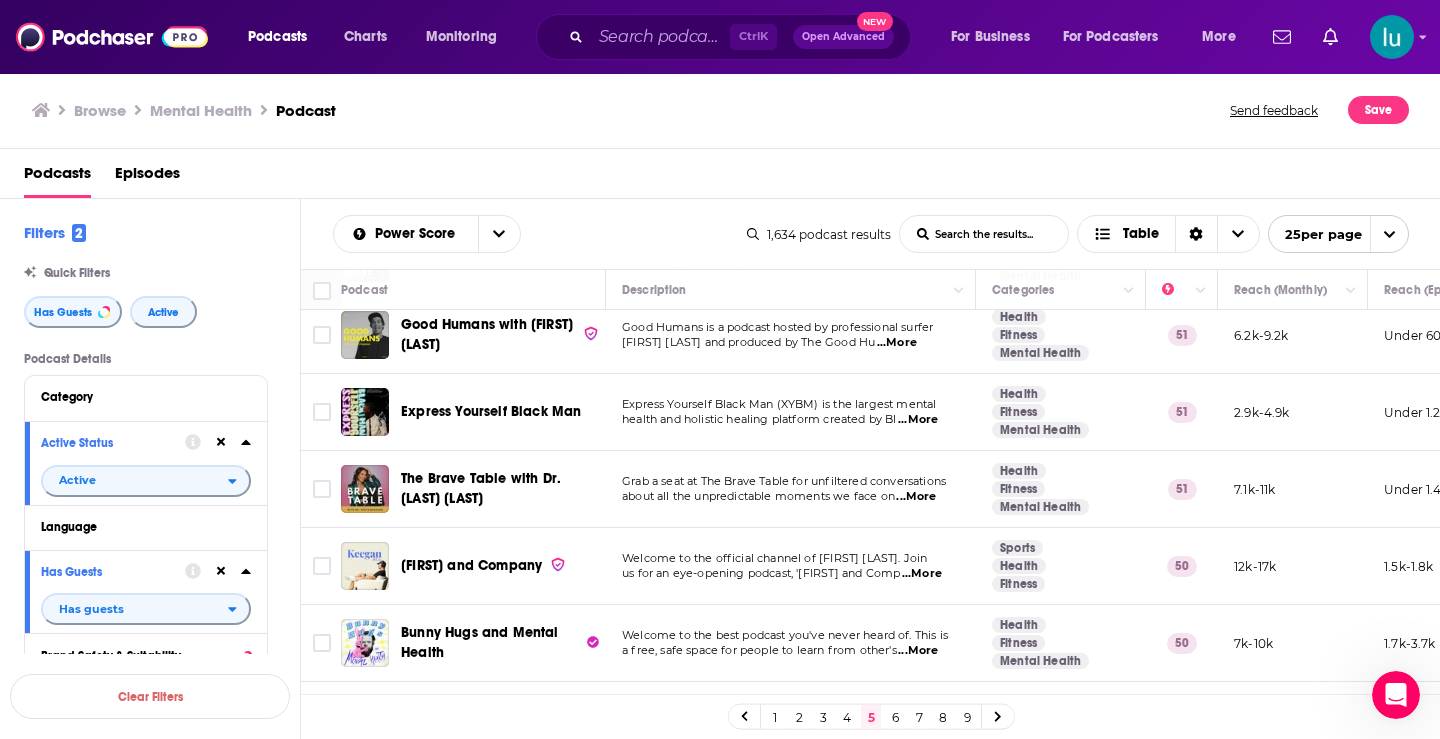 click on "...More" at bounding box center (916, 497) 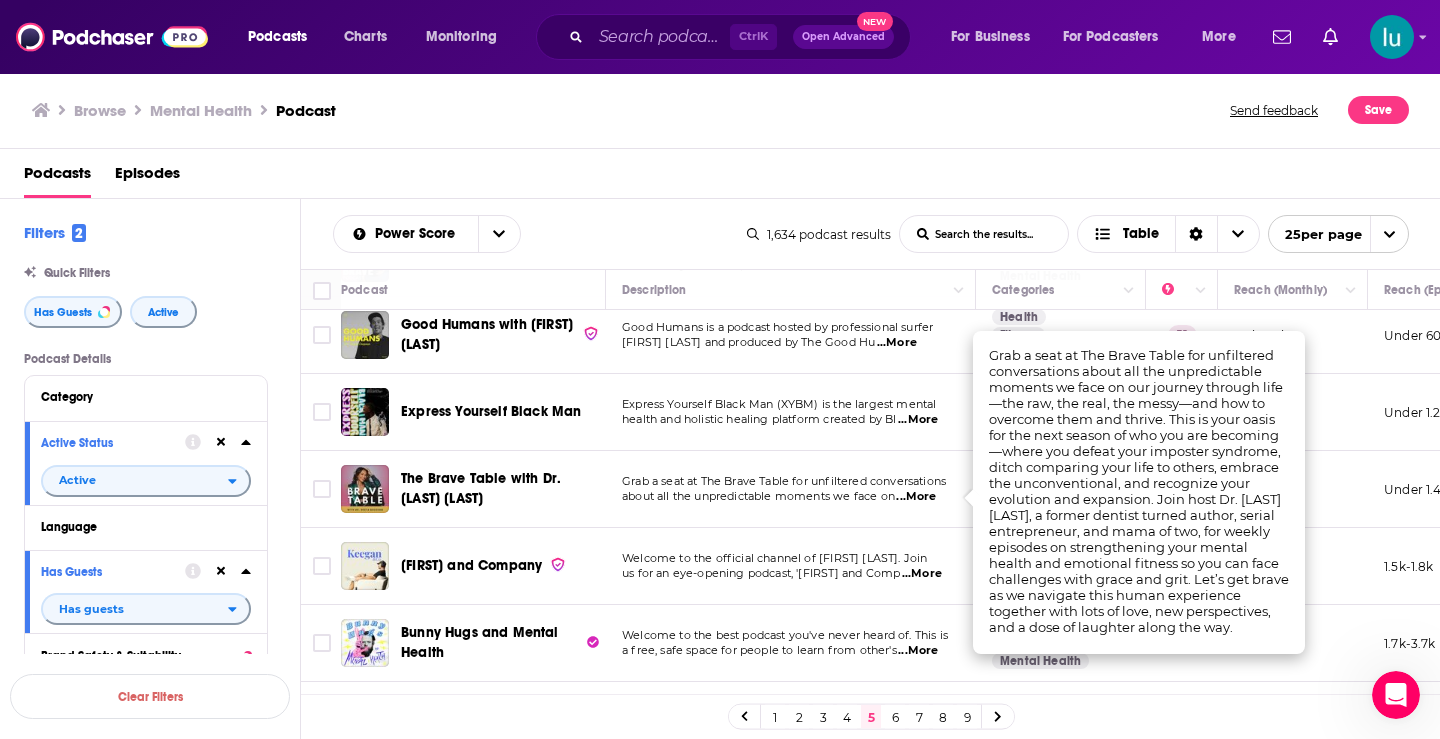 click on "...More" at bounding box center [918, 651] 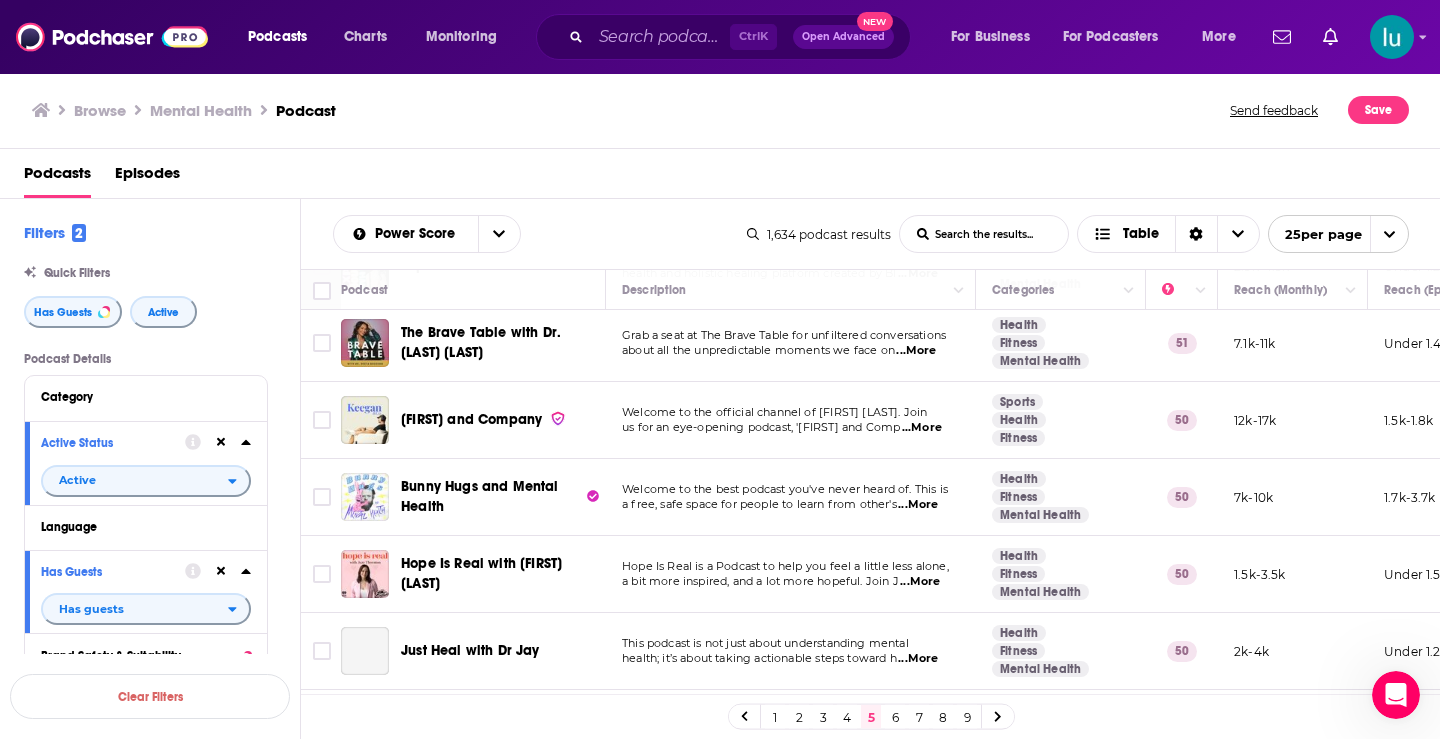 scroll, scrollTop: 1530, scrollLeft: 0, axis: vertical 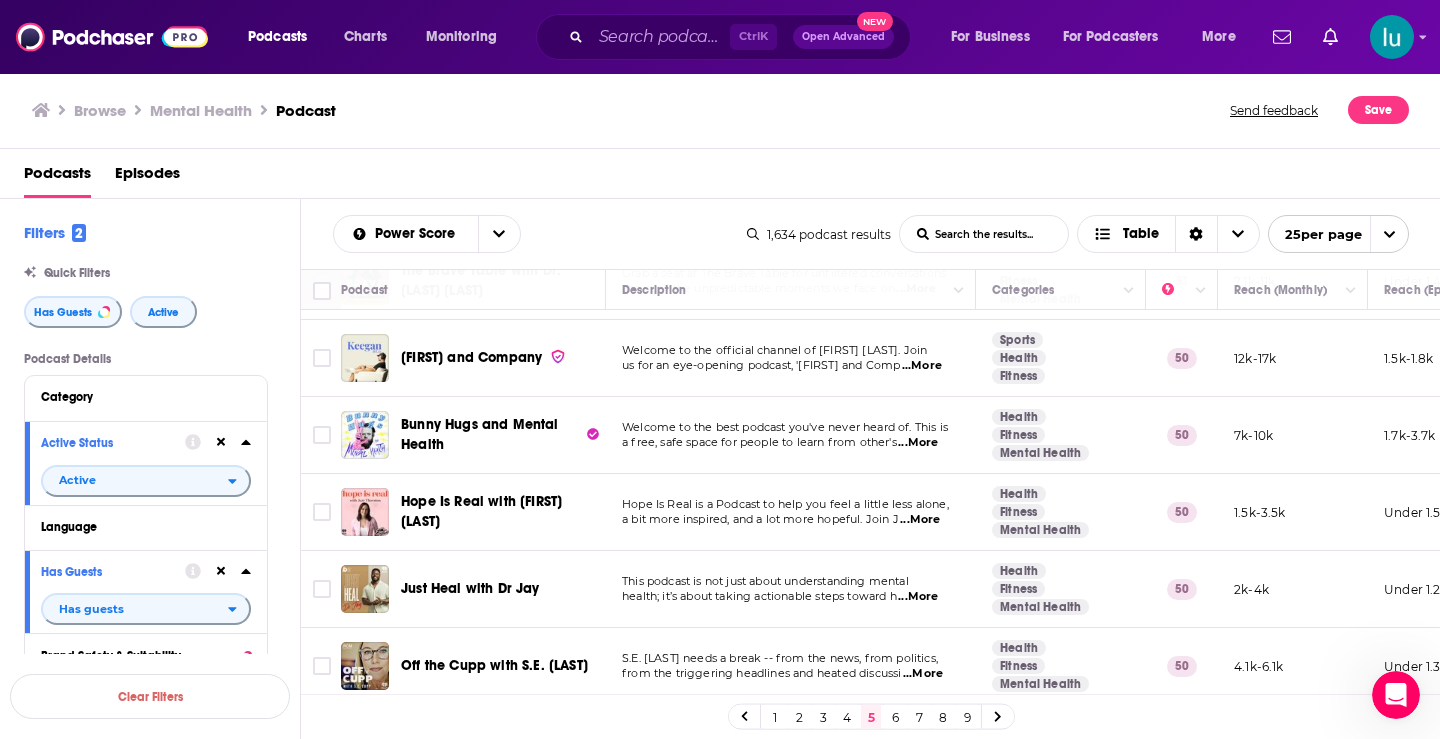 click on "...More" at bounding box center [920, 520] 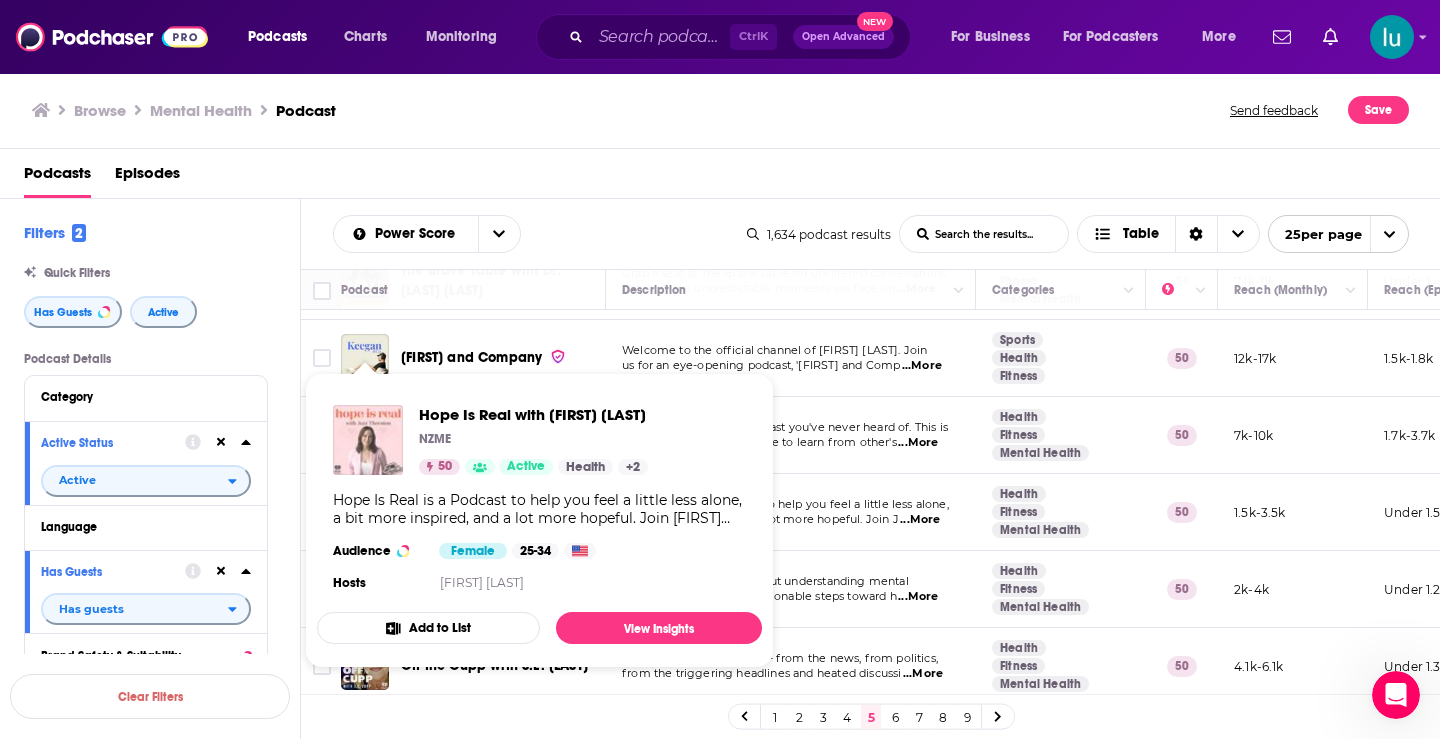 drag, startPoint x: 354, startPoint y: 509, endPoint x: 336, endPoint y: 449, distance: 62.641838 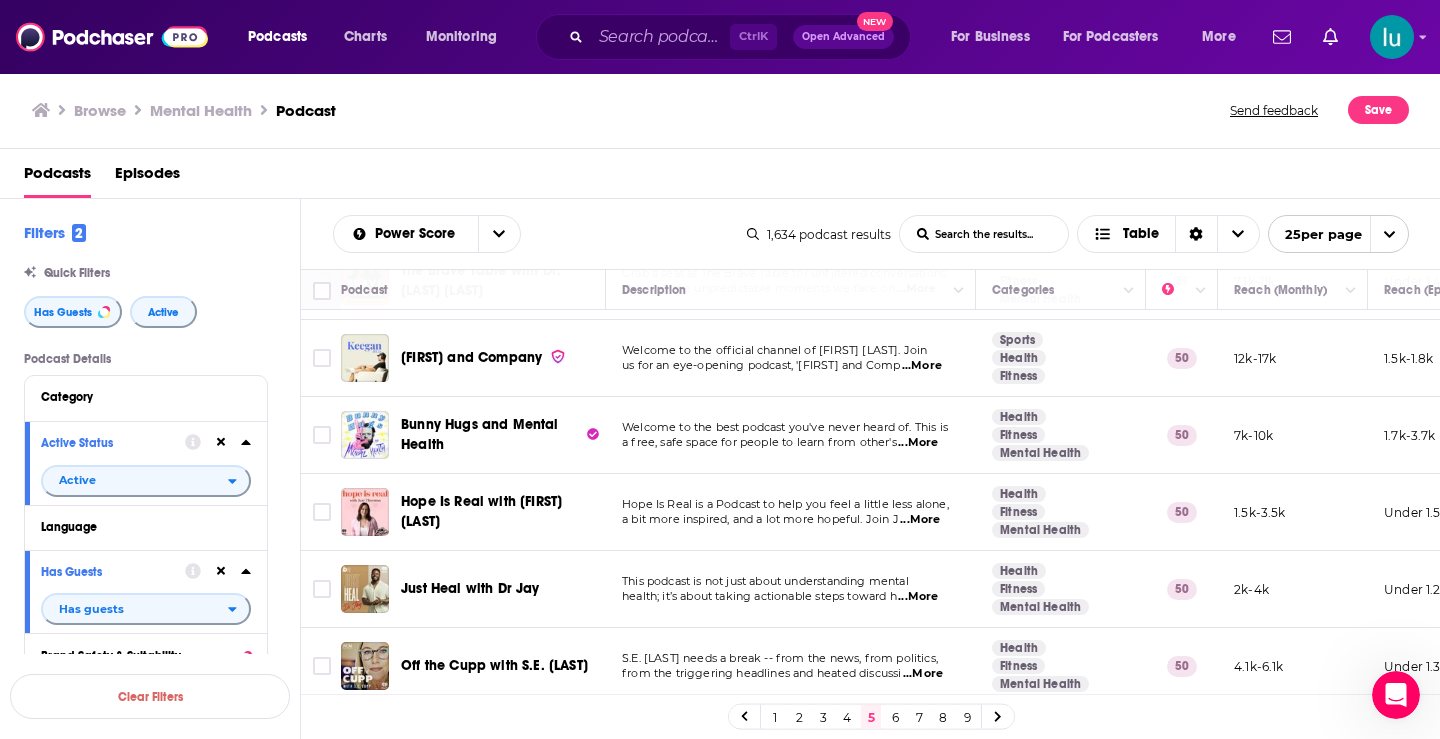 scroll, scrollTop: 1551, scrollLeft: 0, axis: vertical 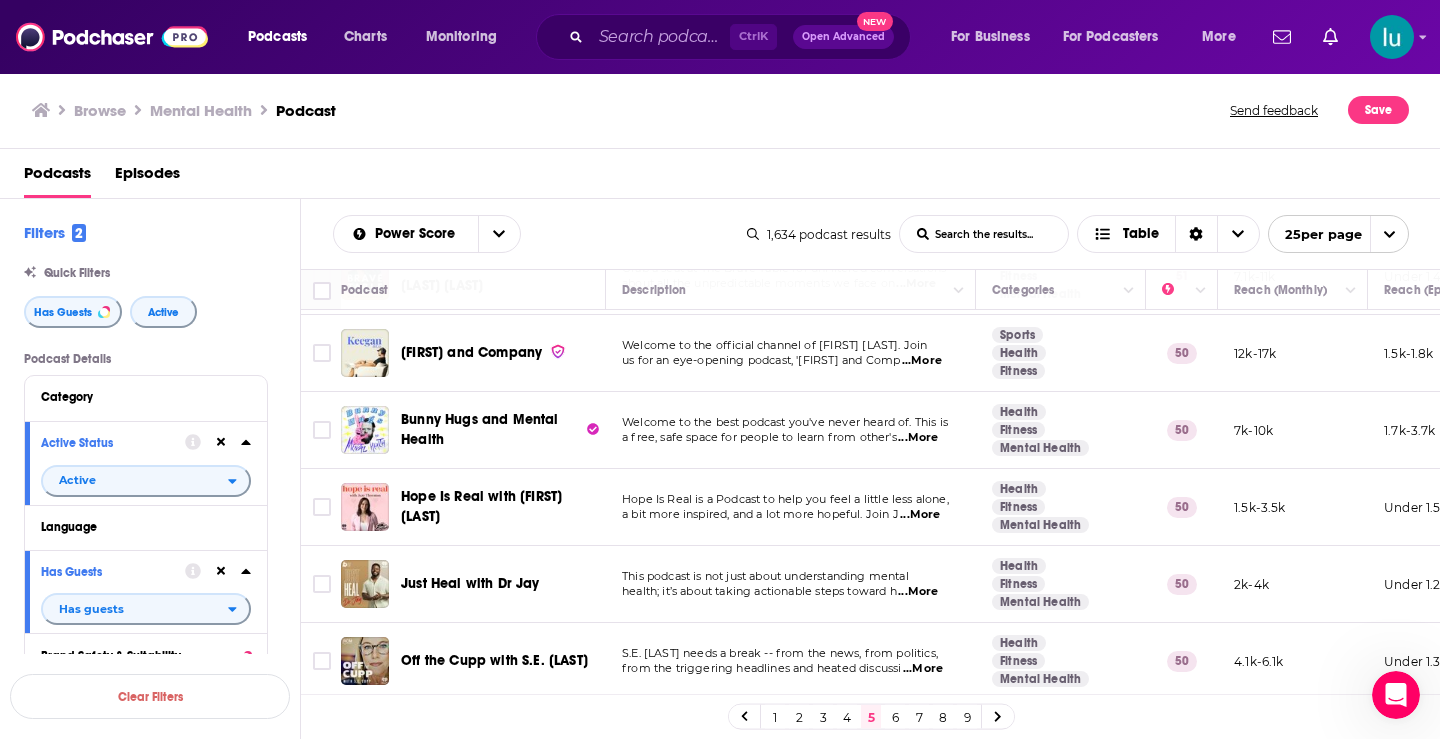 click on "...More" at bounding box center [923, 669] 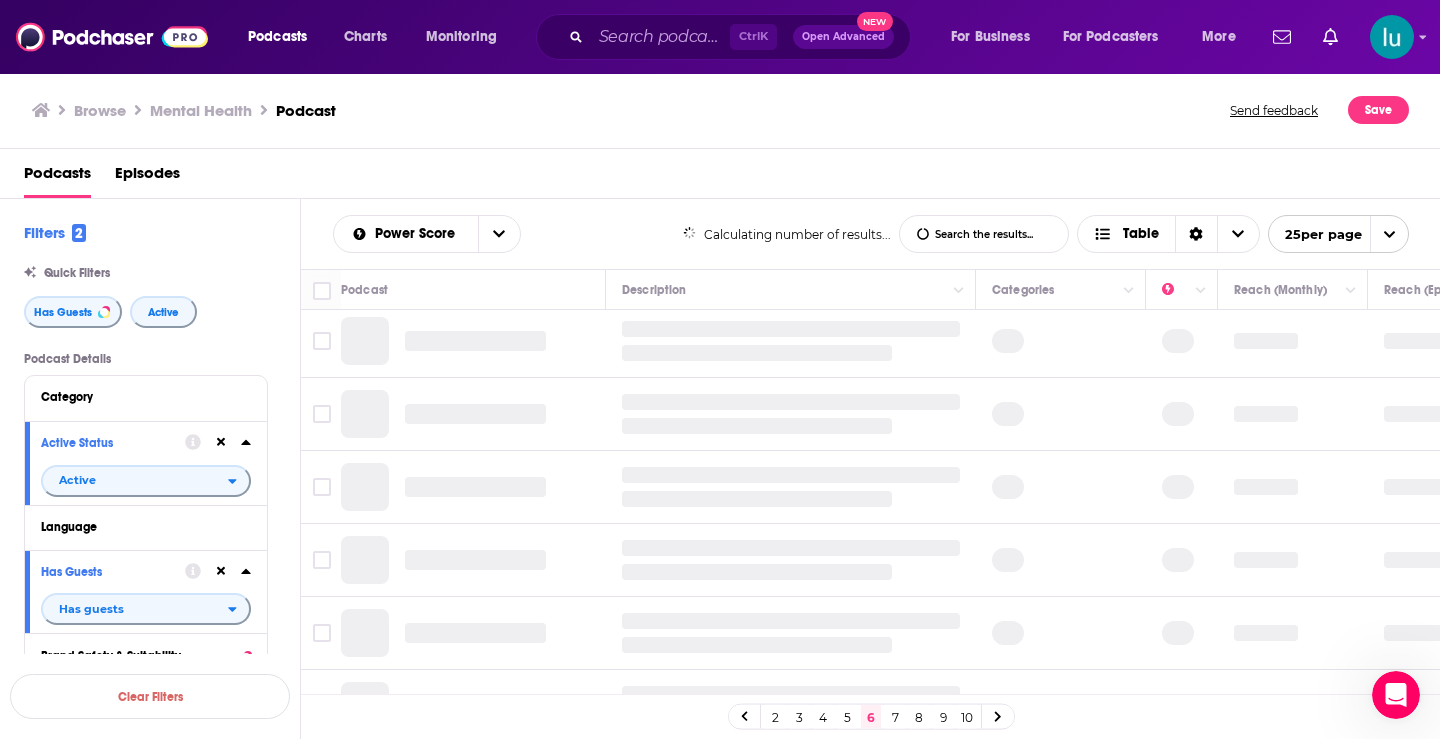 scroll, scrollTop: 0, scrollLeft: 0, axis: both 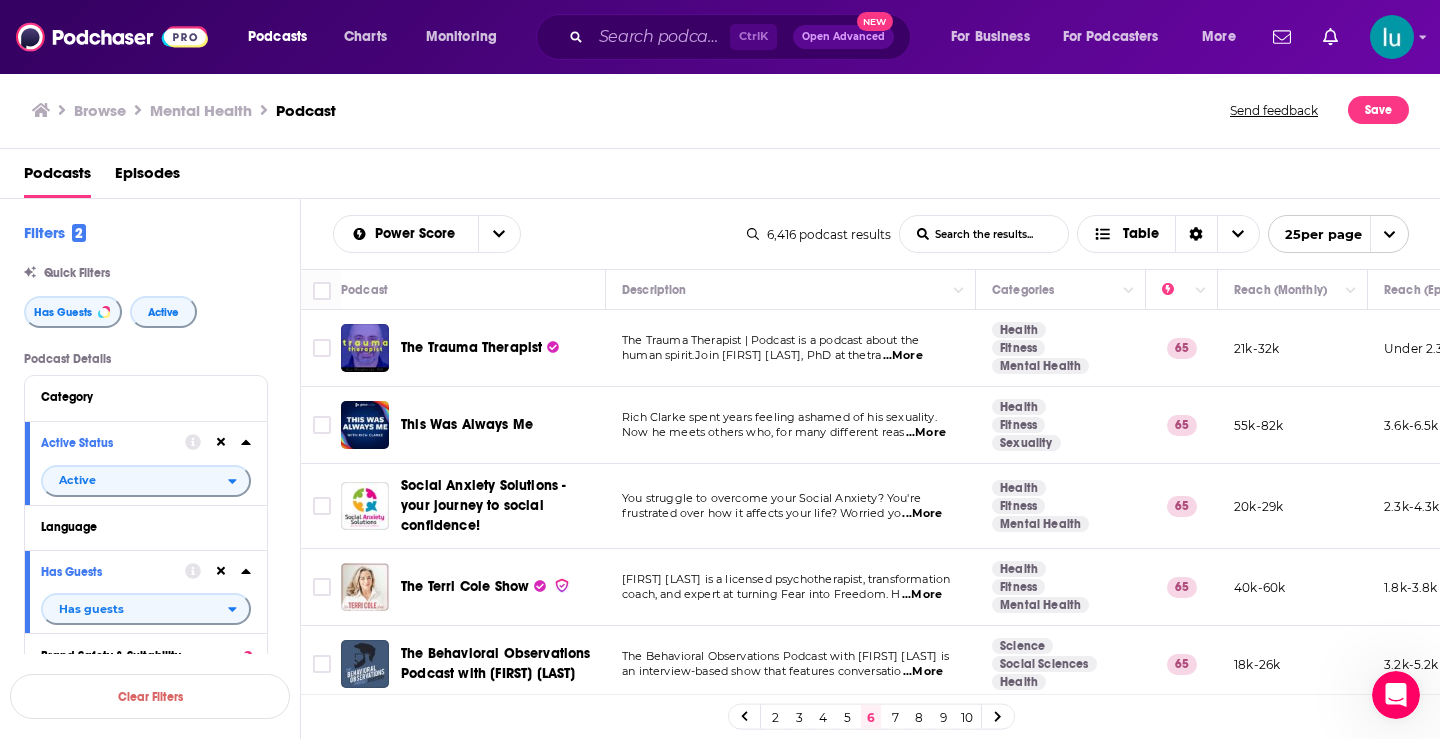 click on "...More" at bounding box center [903, 356] 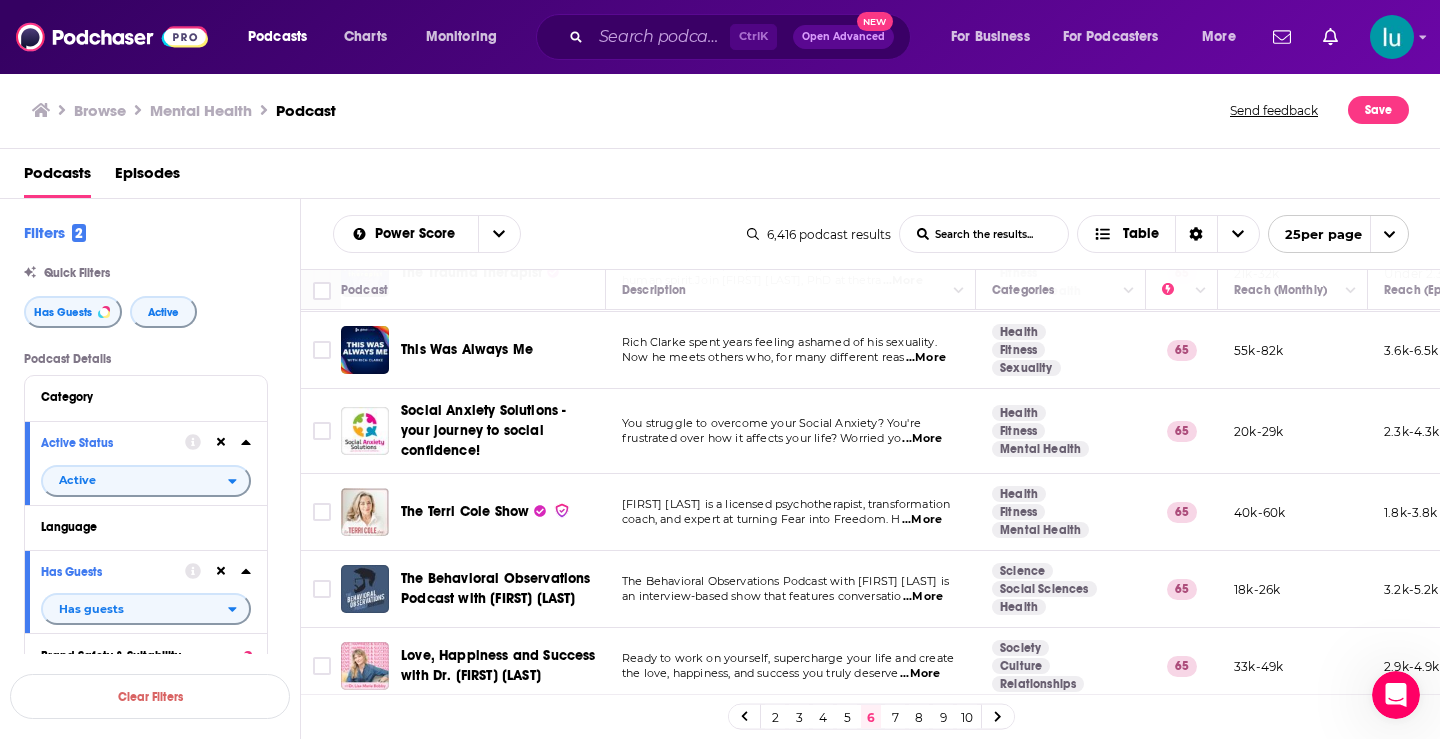 scroll, scrollTop: 86, scrollLeft: 0, axis: vertical 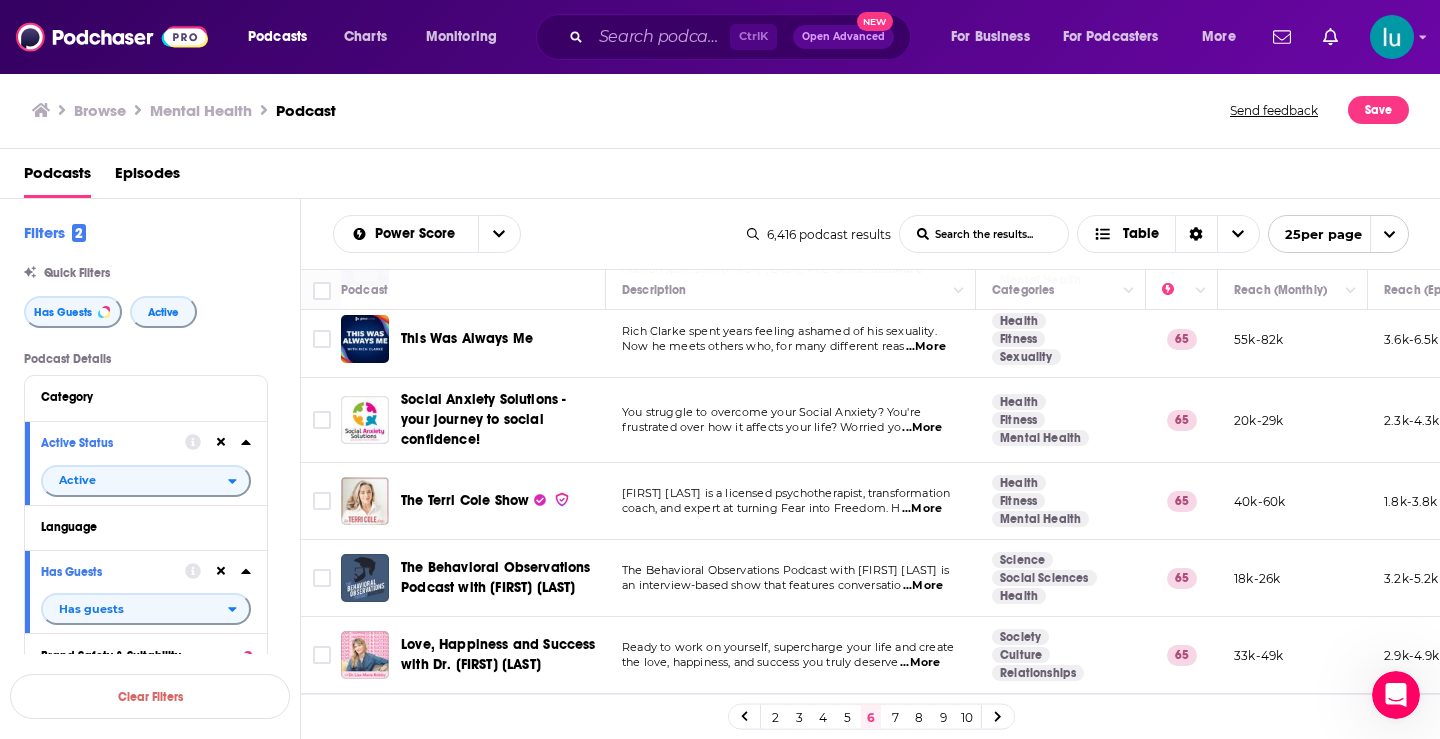 click on "...More" at bounding box center (922, 428) 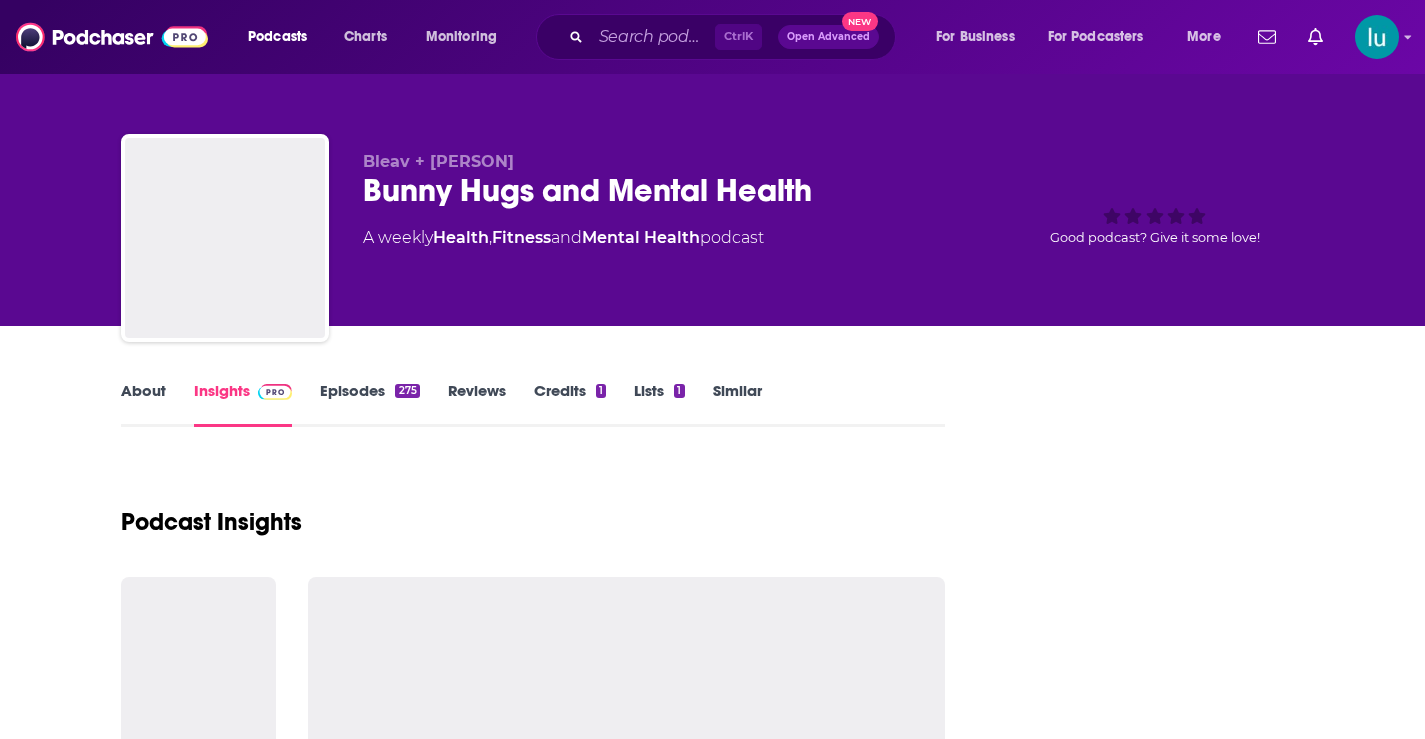 scroll, scrollTop: 0, scrollLeft: 0, axis: both 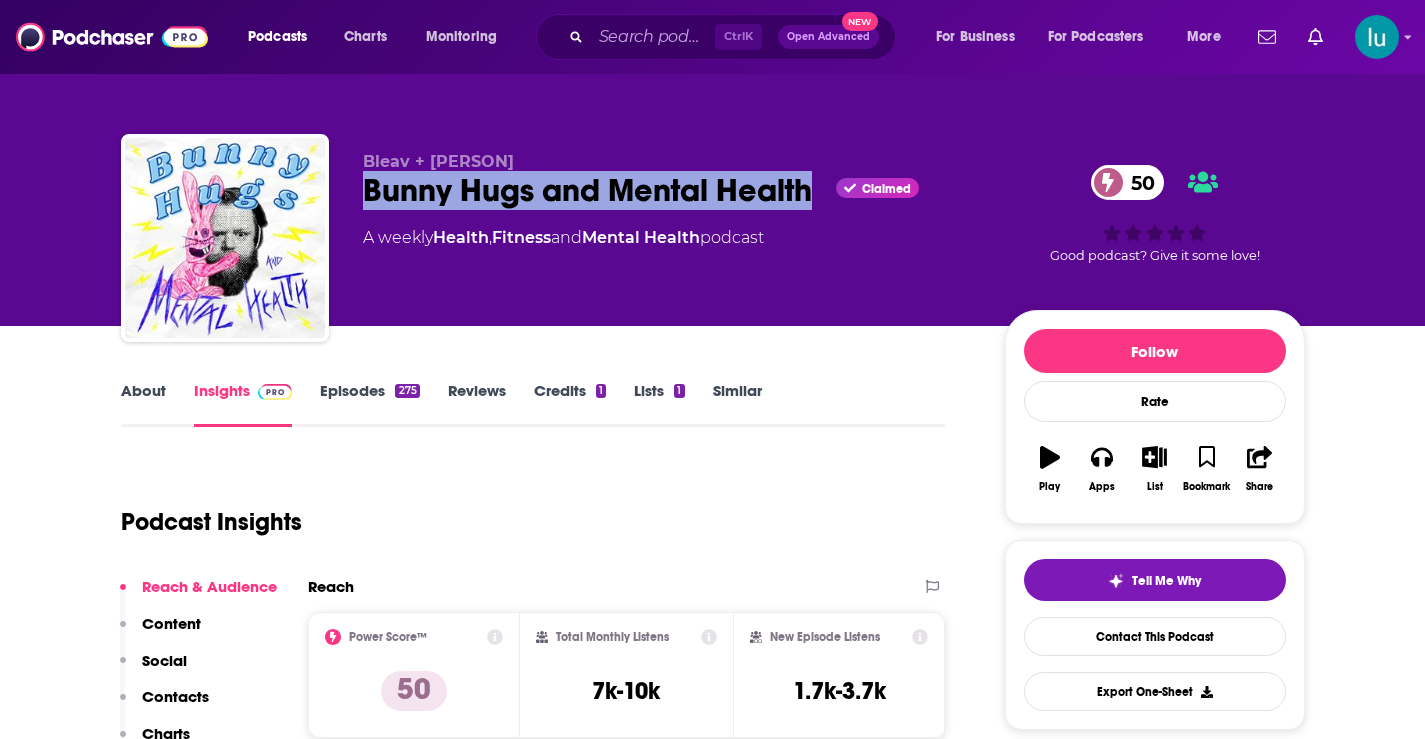 drag, startPoint x: 821, startPoint y: 185, endPoint x: 358, endPoint y: 201, distance: 463.27637 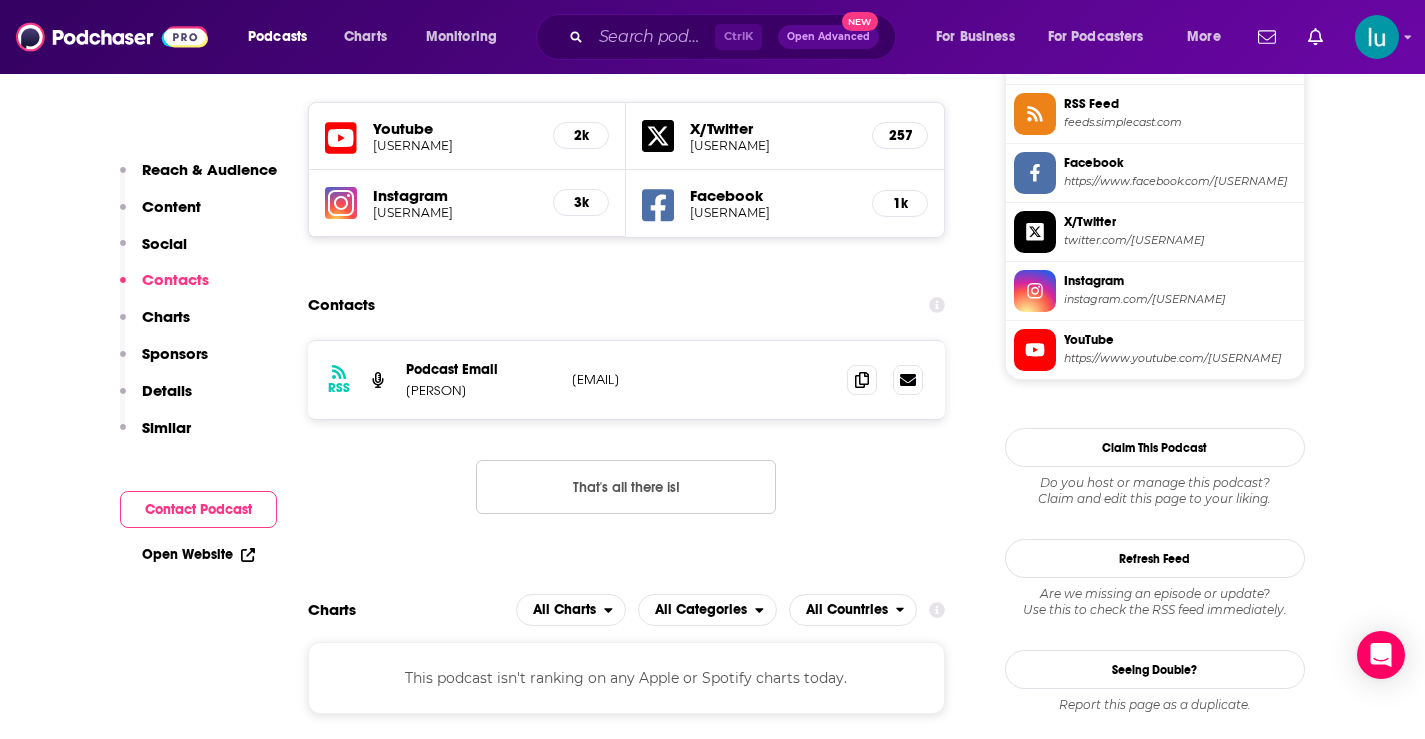 scroll, scrollTop: 1722, scrollLeft: 0, axis: vertical 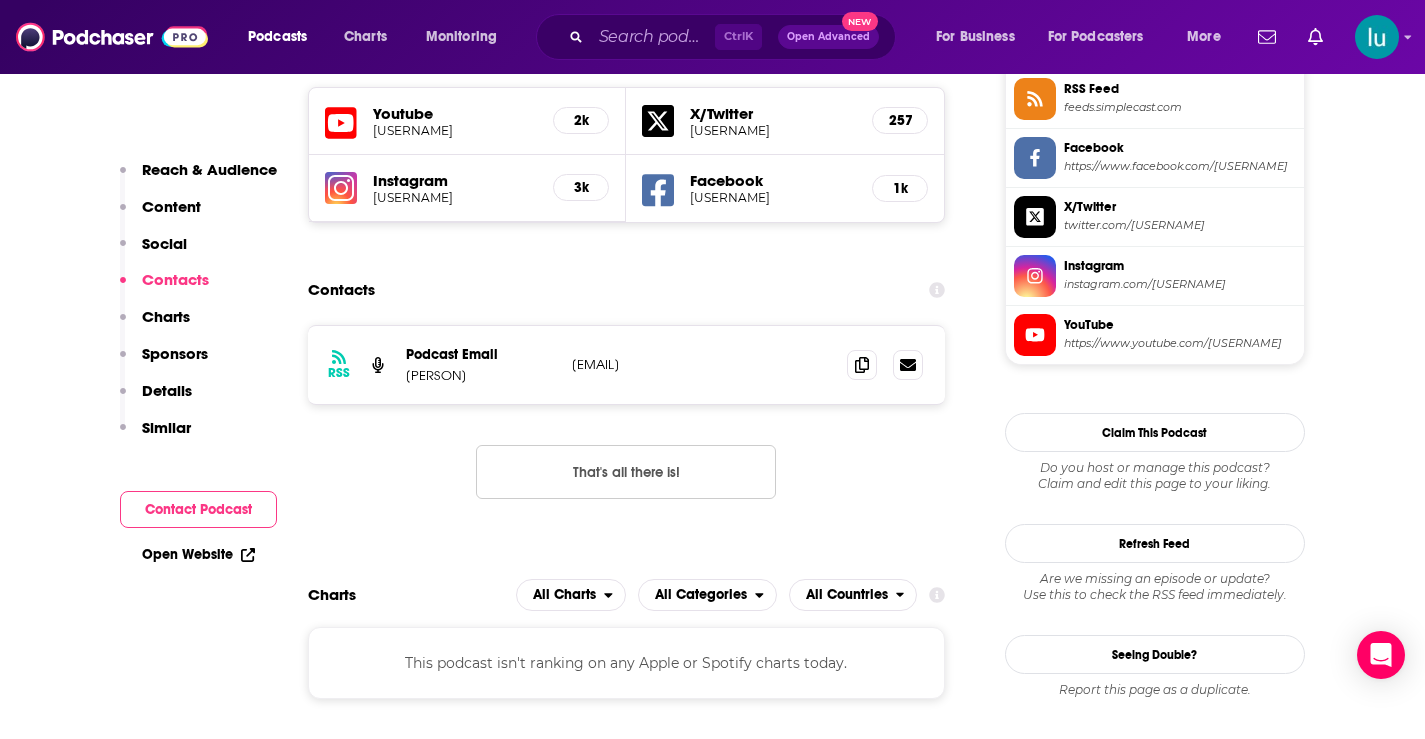 drag, startPoint x: 702, startPoint y: 363, endPoint x: 553, endPoint y: 362, distance: 149.00336 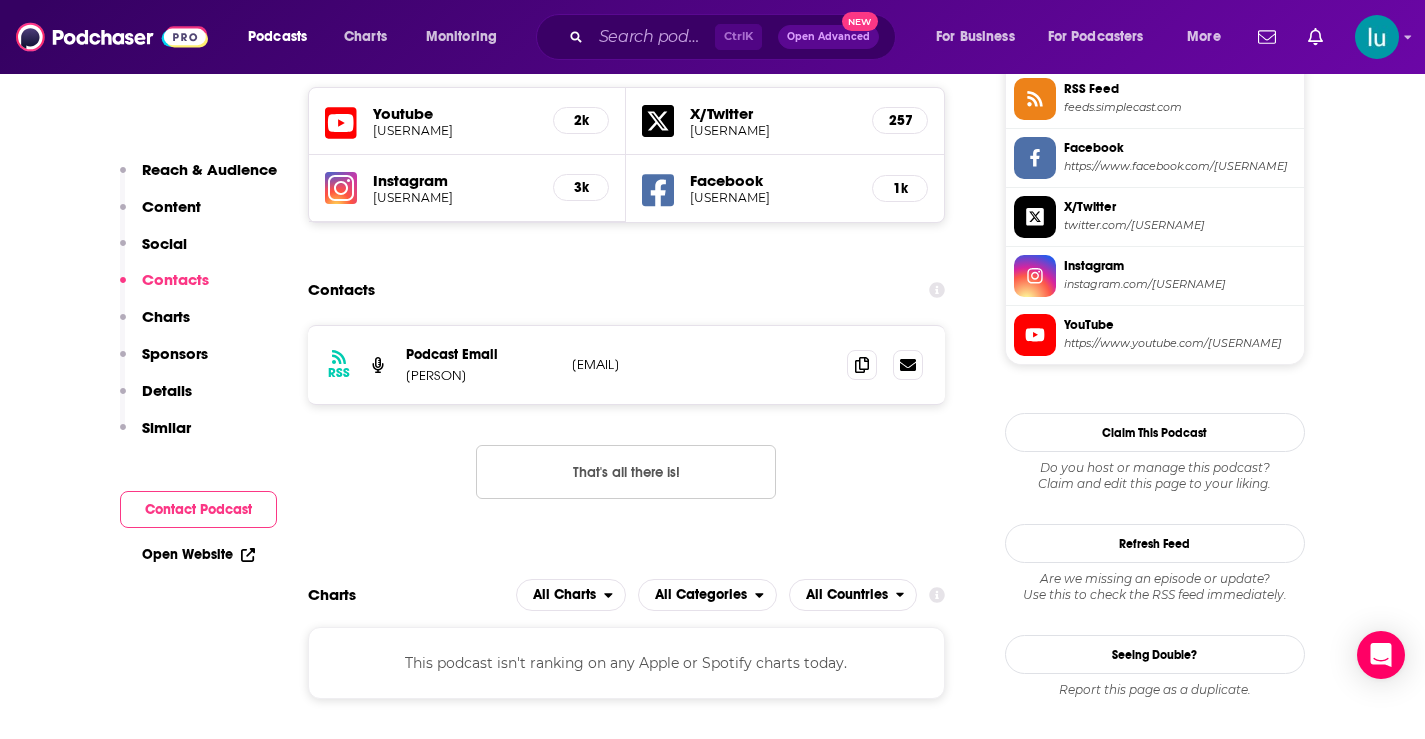 click on "robert@bleav.com" at bounding box center (702, 364) 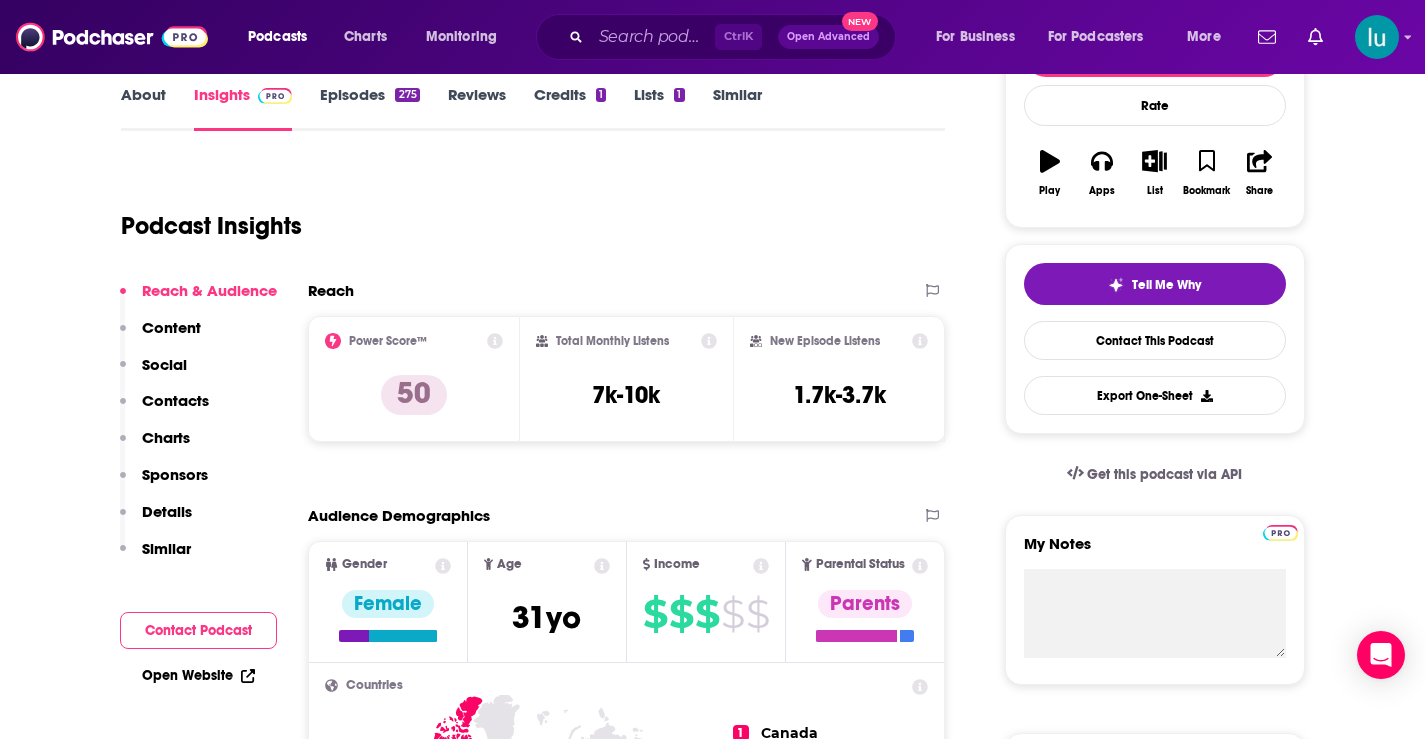 scroll, scrollTop: 0, scrollLeft: 0, axis: both 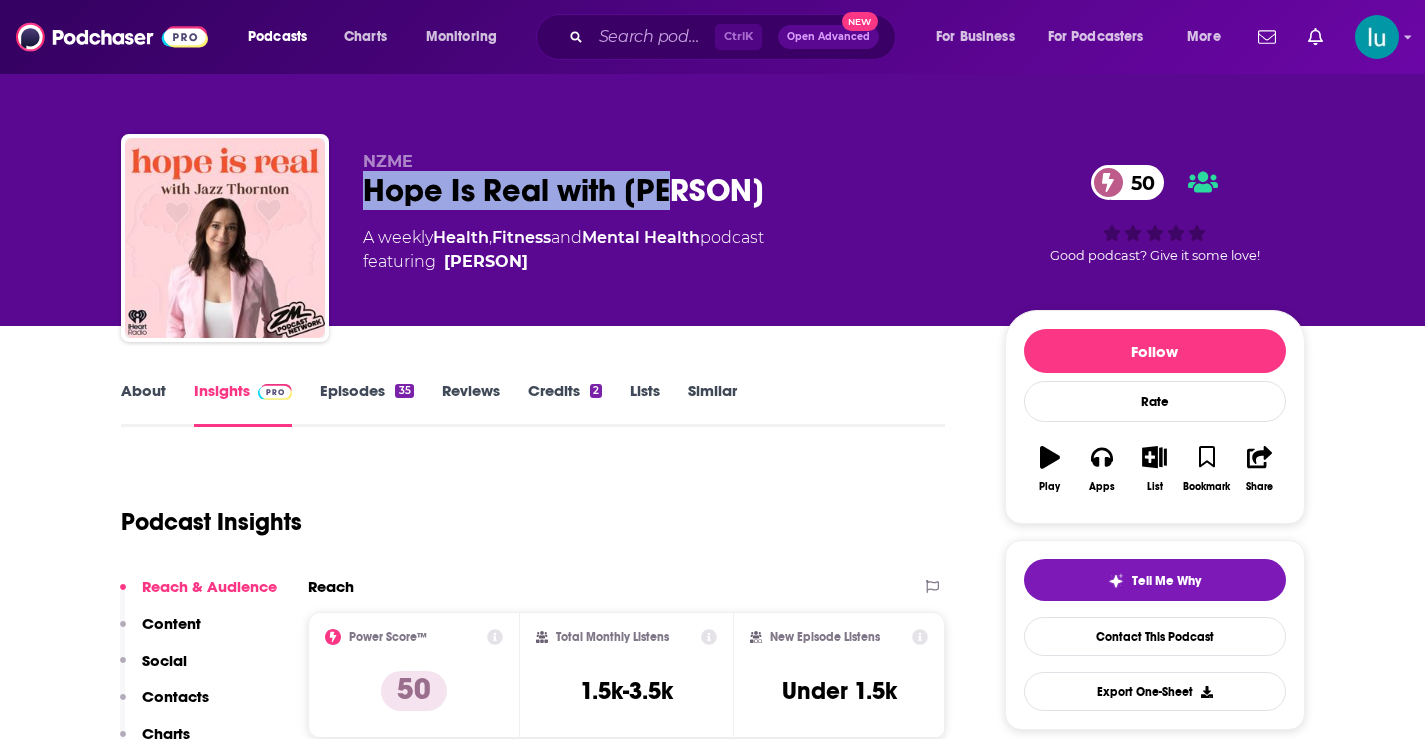 drag, startPoint x: 370, startPoint y: 187, endPoint x: 808, endPoint y: 189, distance: 438.00458 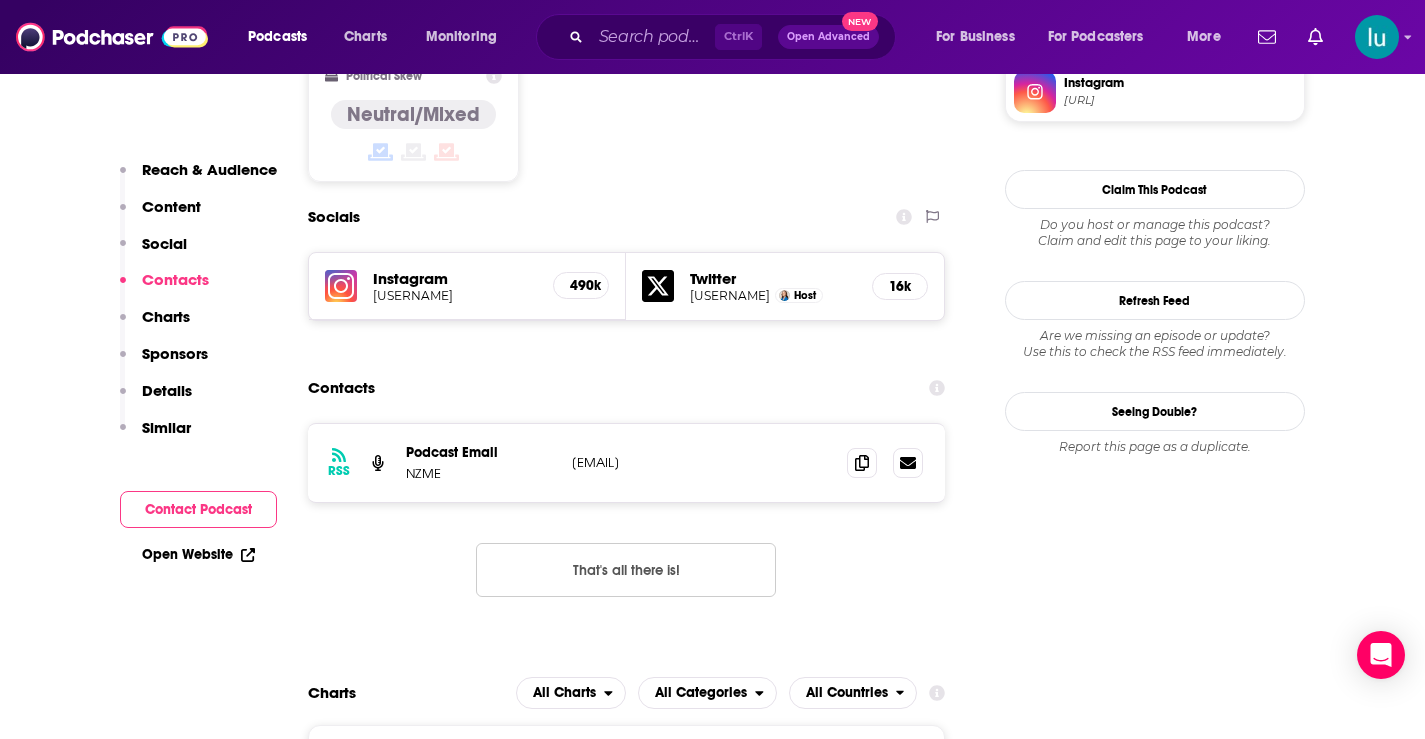 scroll, scrollTop: 1549, scrollLeft: 0, axis: vertical 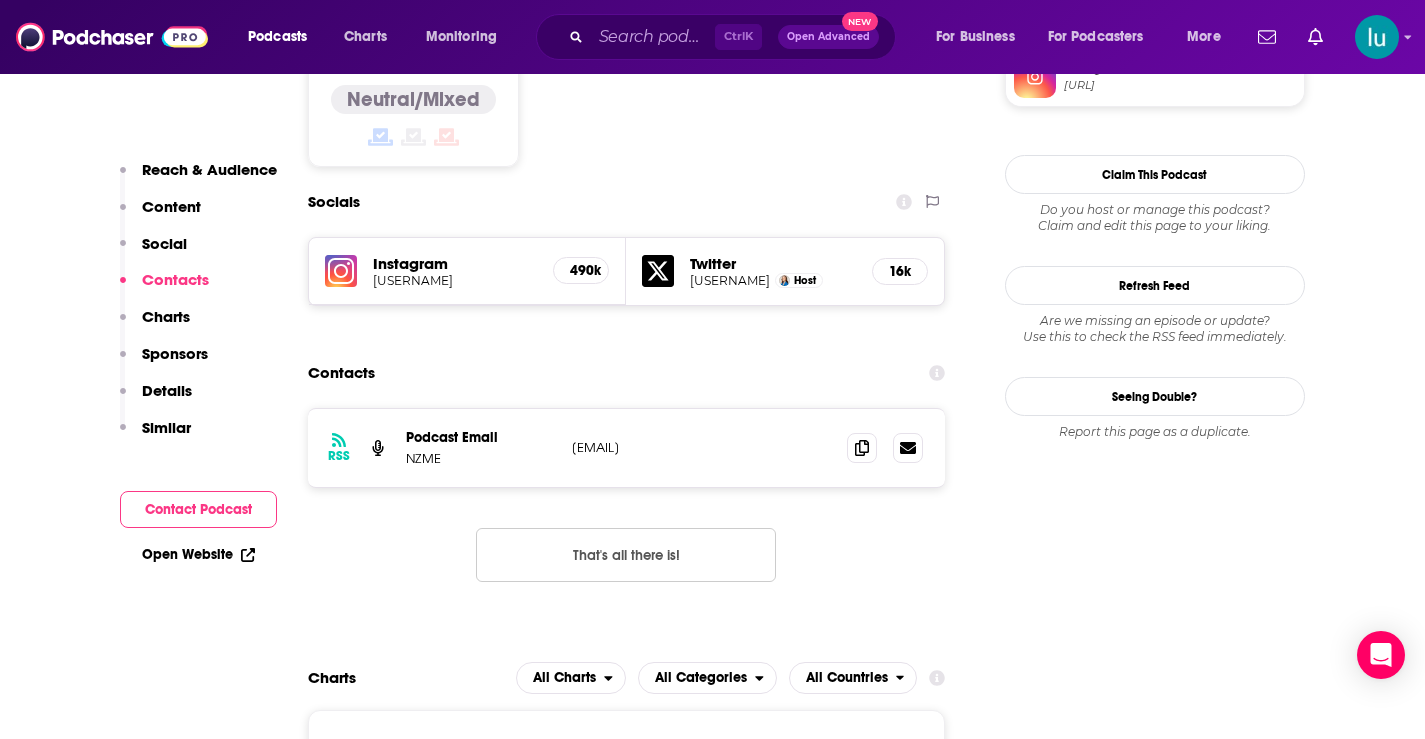 drag, startPoint x: 727, startPoint y: 449, endPoint x: 552, endPoint y: 449, distance: 175 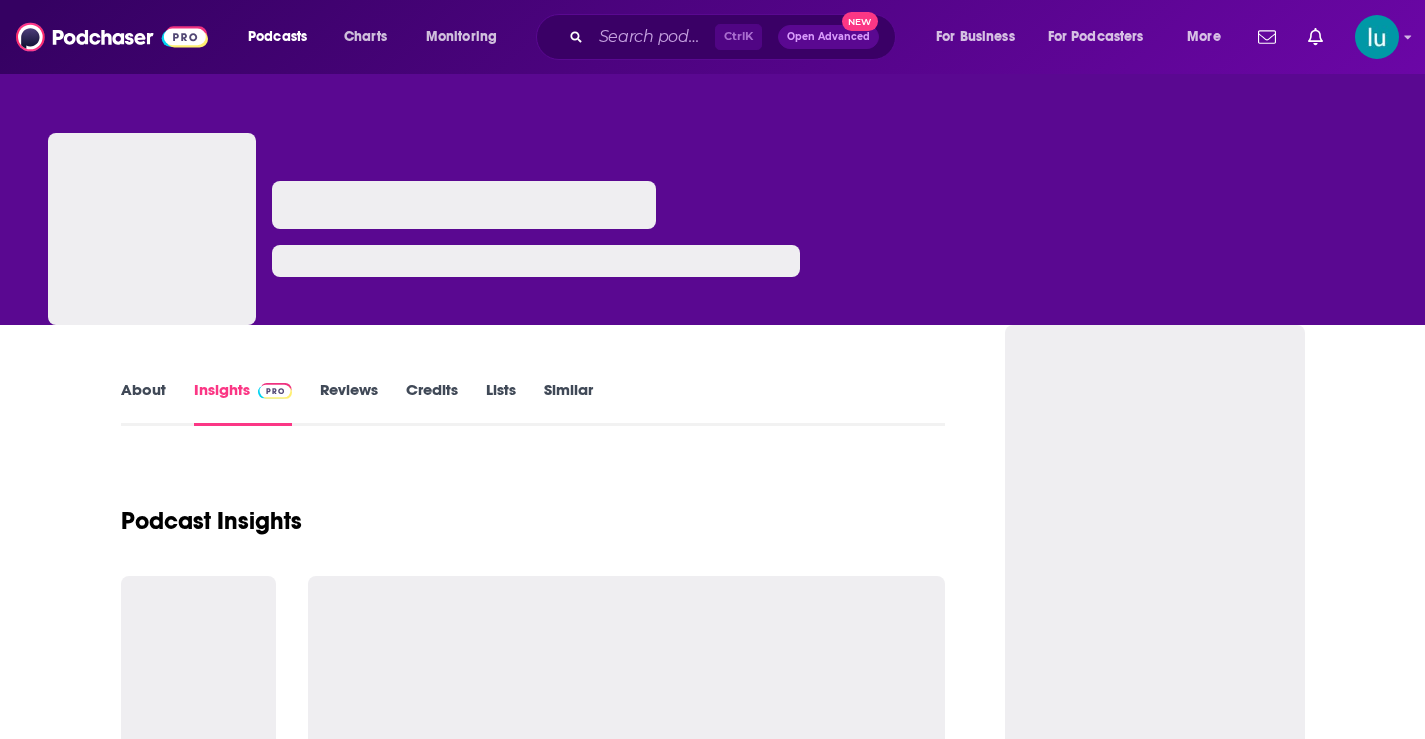 scroll, scrollTop: 0, scrollLeft: 0, axis: both 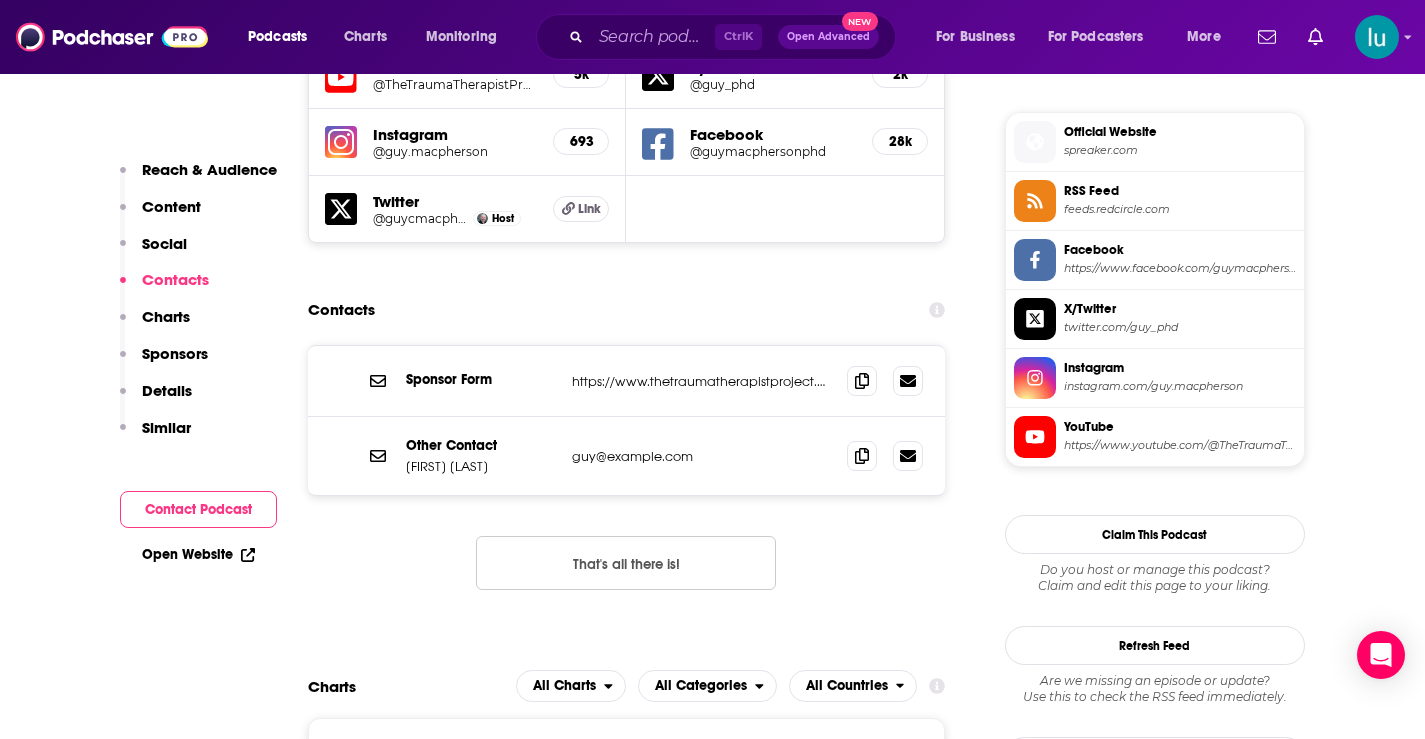 drag, startPoint x: 818, startPoint y: 454, endPoint x: 562, endPoint y: 457, distance: 256.01758 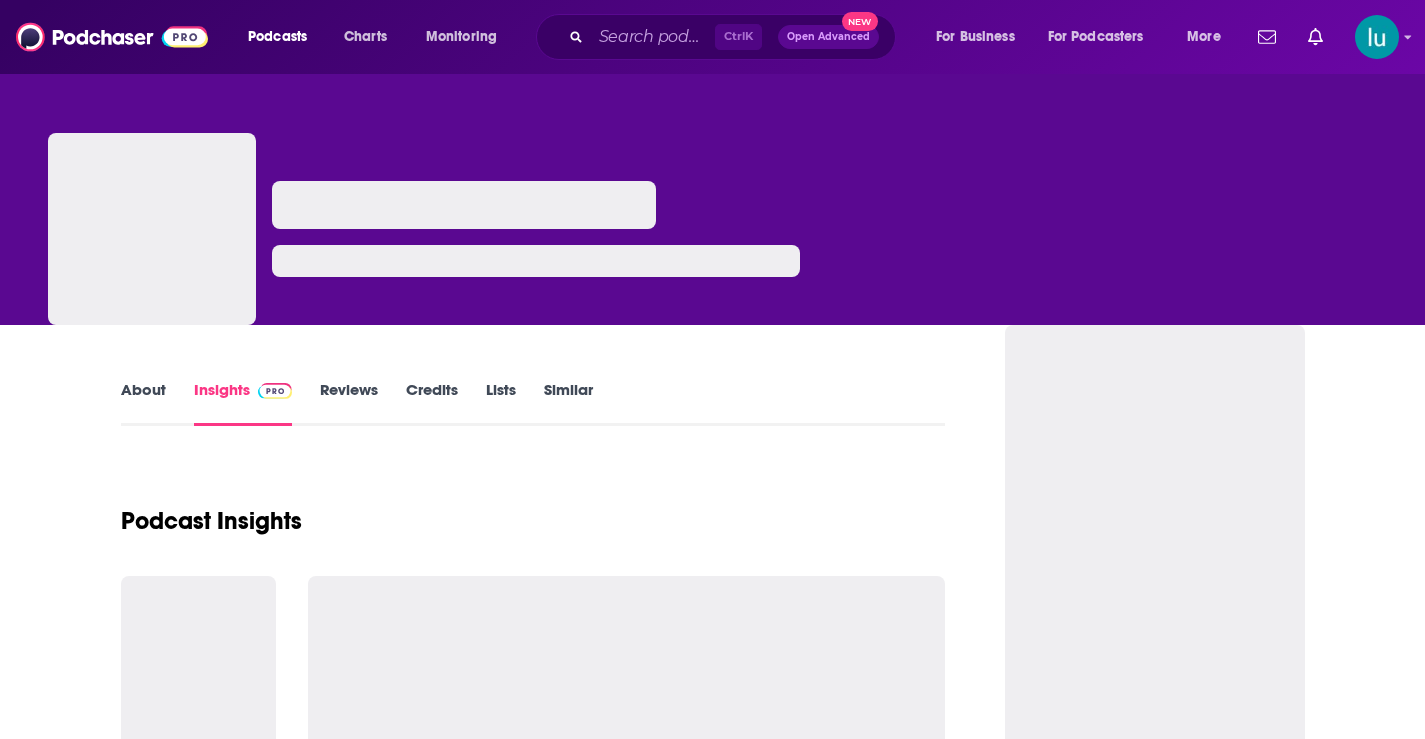 scroll, scrollTop: 0, scrollLeft: 0, axis: both 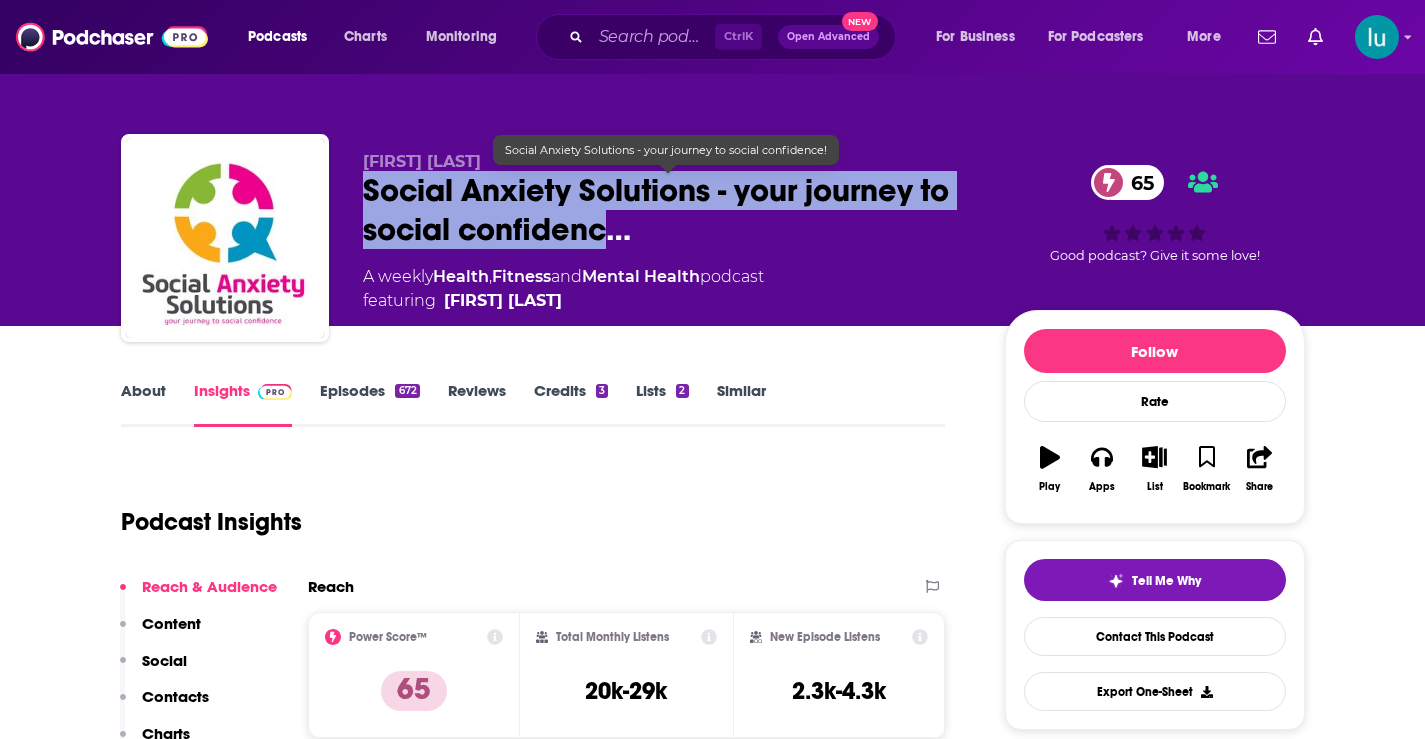 drag, startPoint x: 371, startPoint y: 184, endPoint x: 644, endPoint y: 231, distance: 277.01624 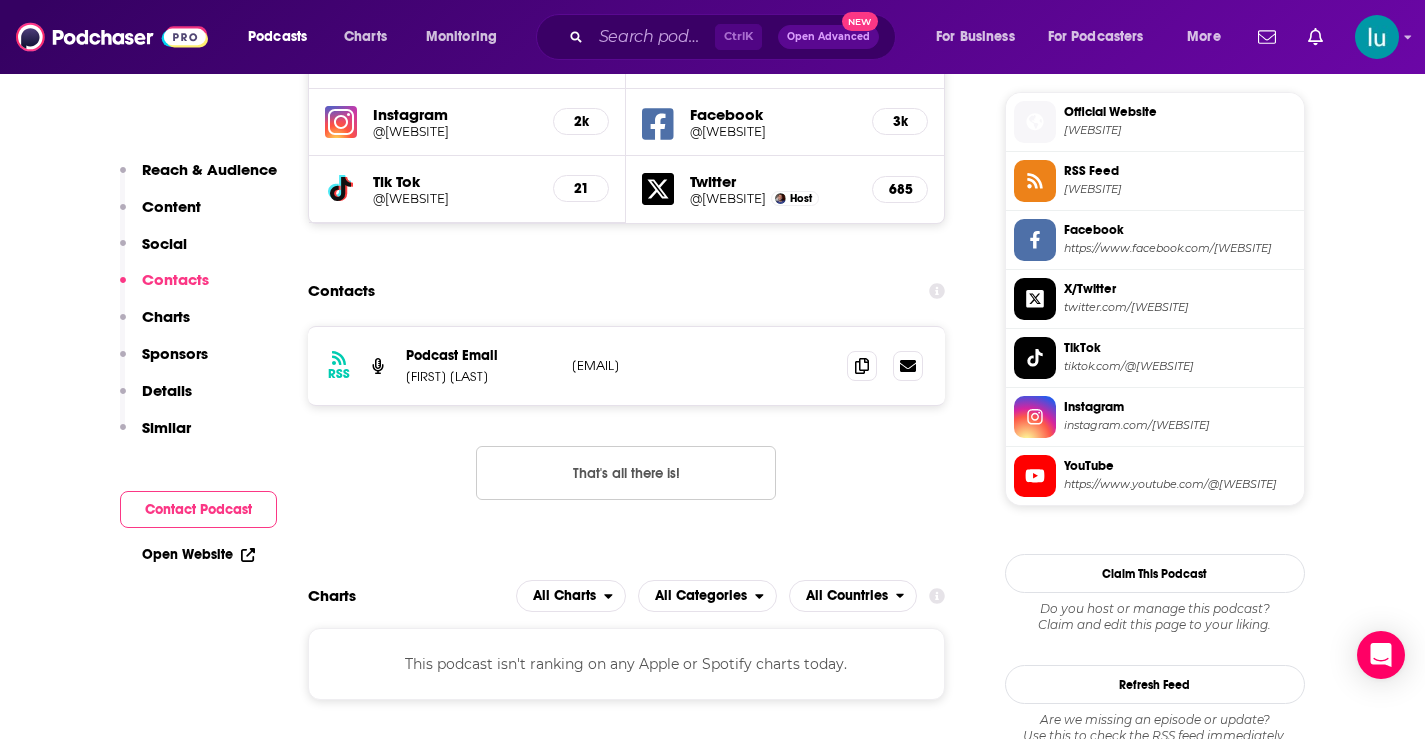 scroll, scrollTop: 1819, scrollLeft: 0, axis: vertical 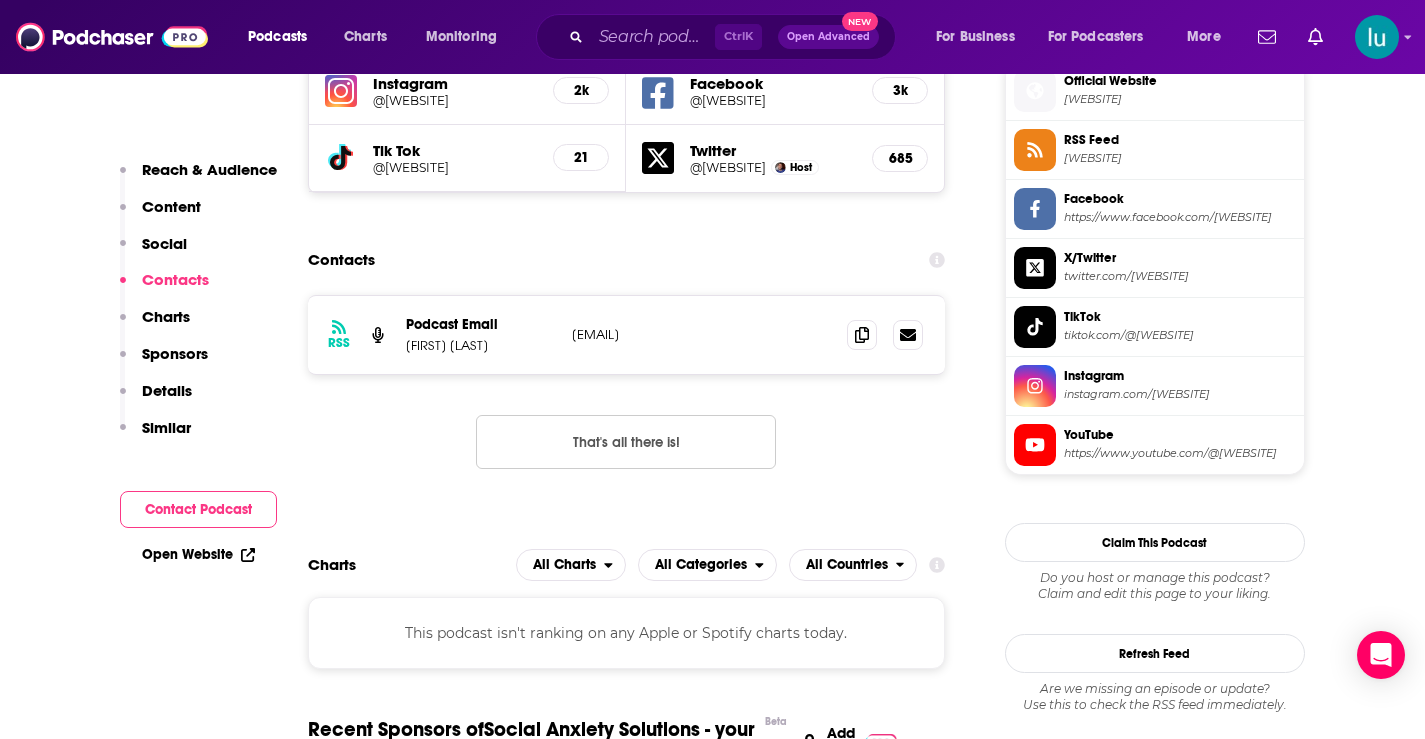 drag, startPoint x: 785, startPoint y: 326, endPoint x: 586, endPoint y: 336, distance: 199.2511 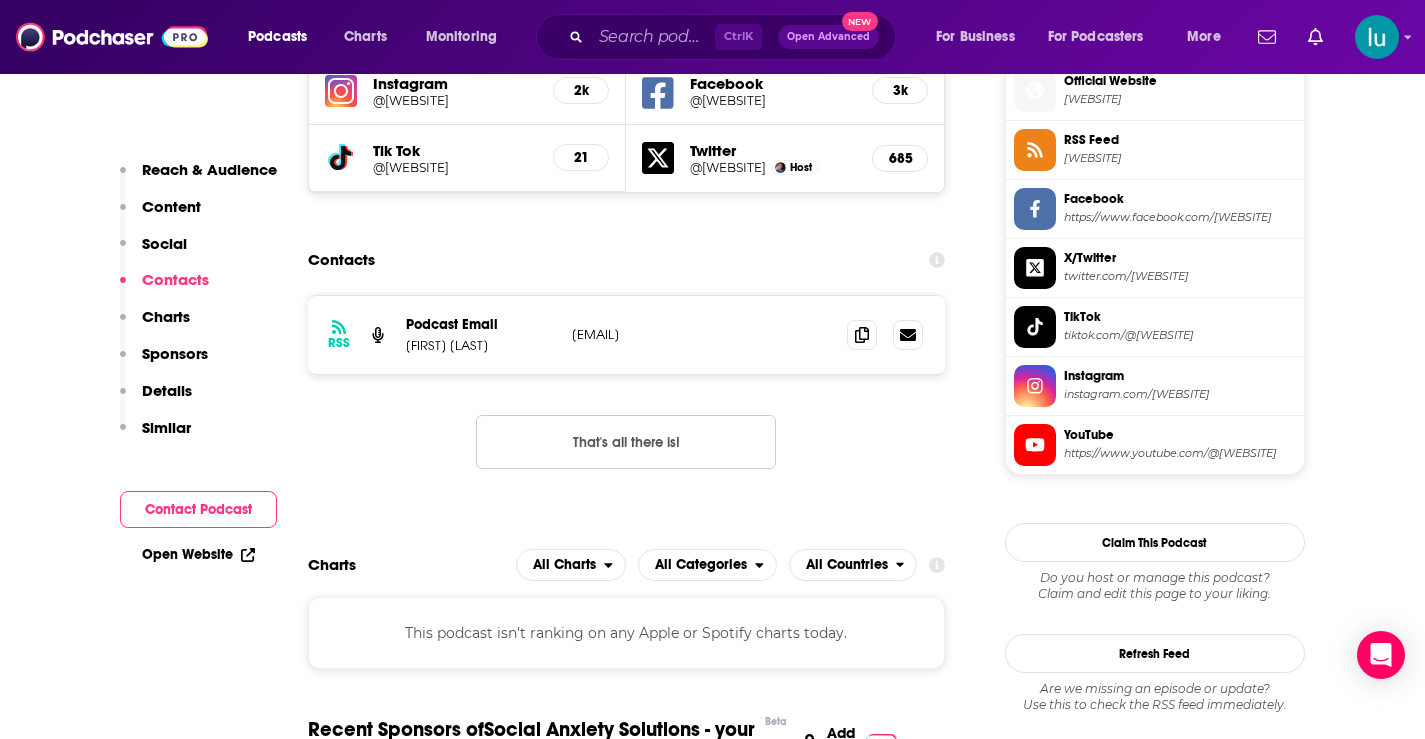 copy on "[EMAIL]" 